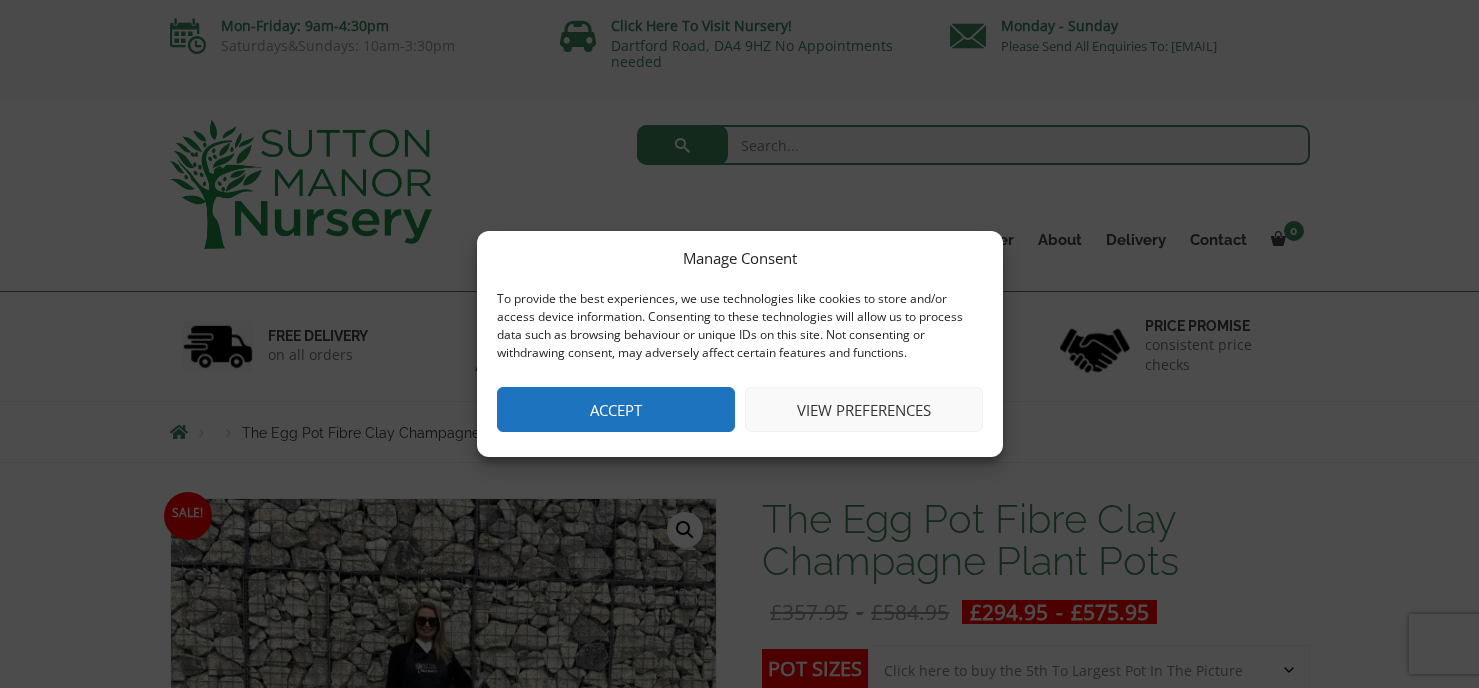scroll, scrollTop: 0, scrollLeft: 0, axis: both 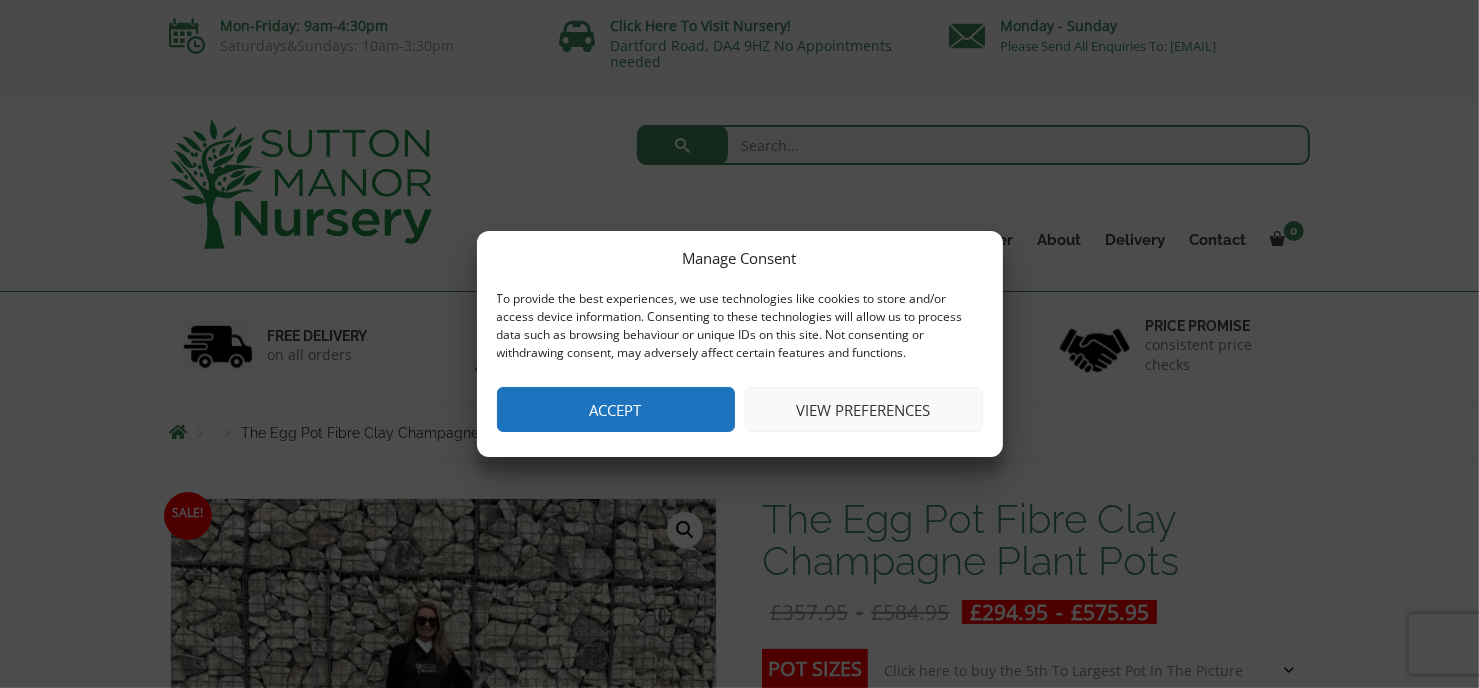 click on "View preferences" at bounding box center [864, 409] 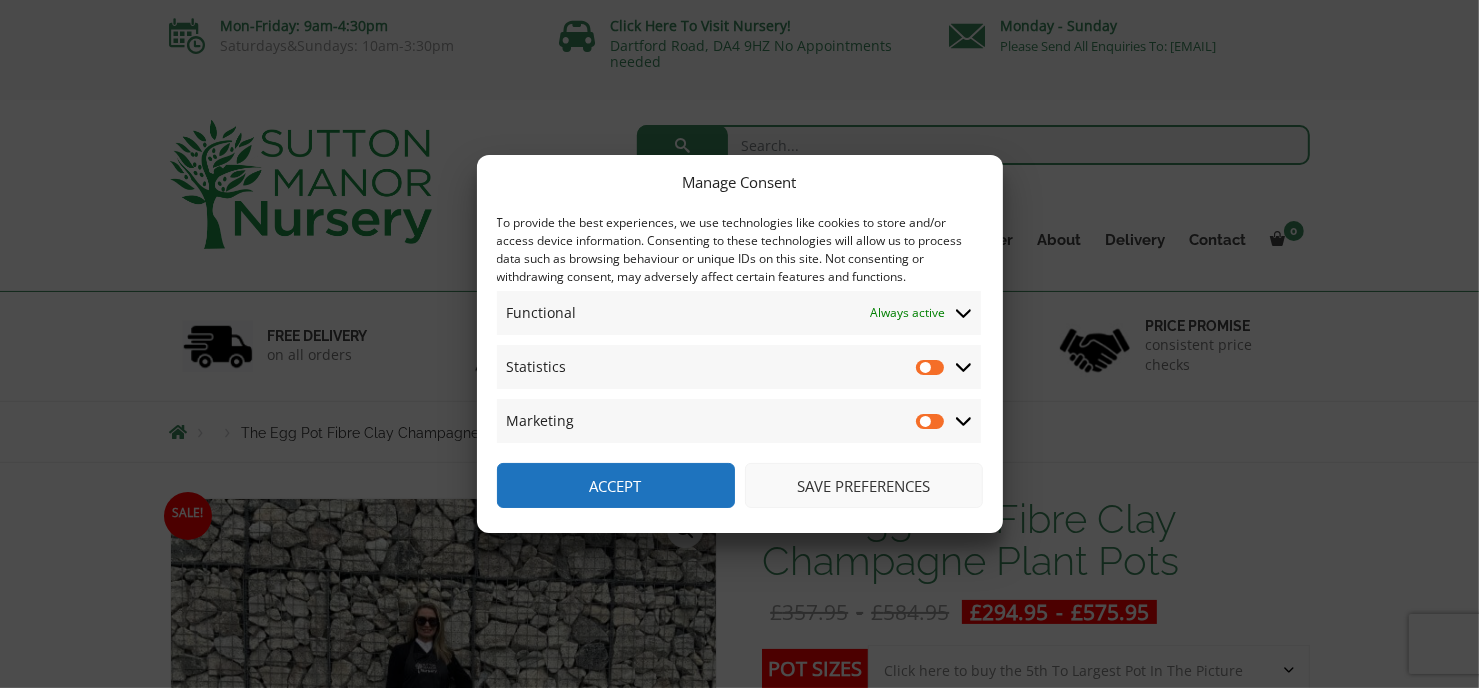 click on "Save preferences" at bounding box center (864, 485) 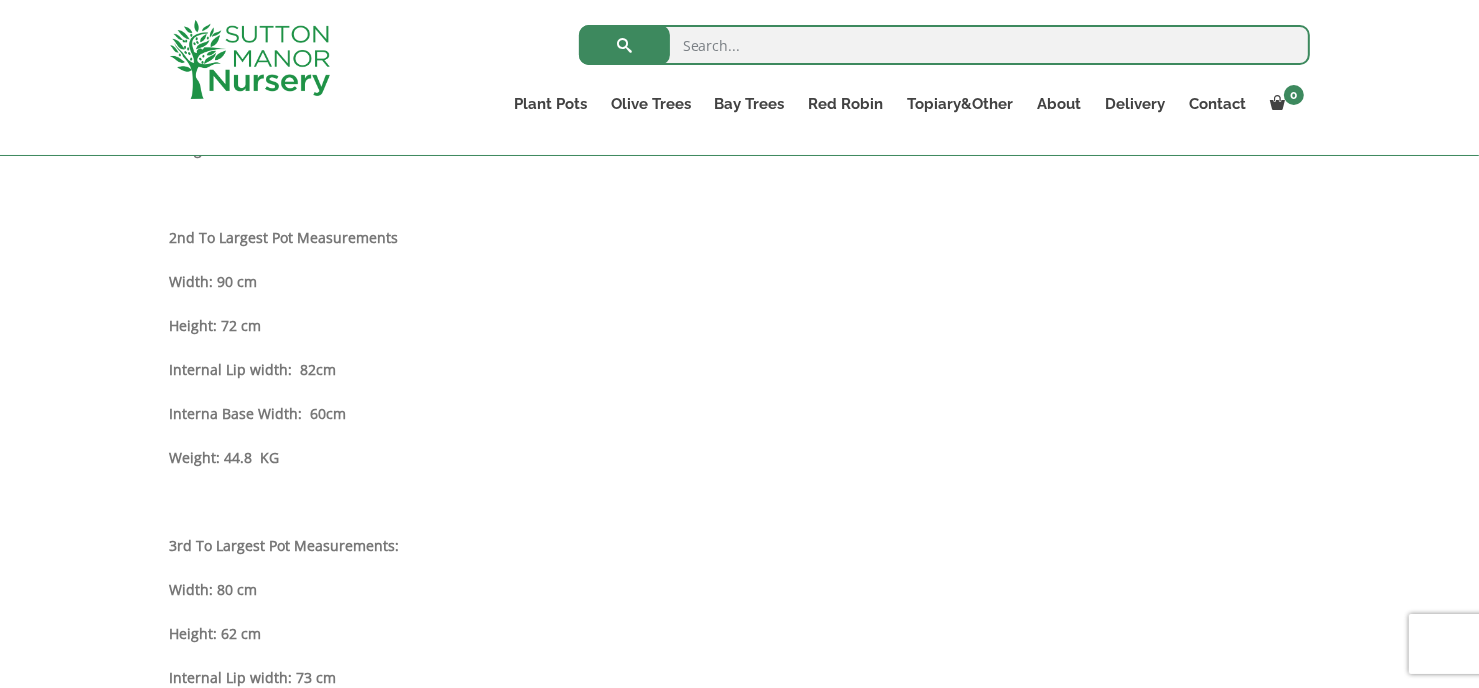 scroll, scrollTop: 1300, scrollLeft: 0, axis: vertical 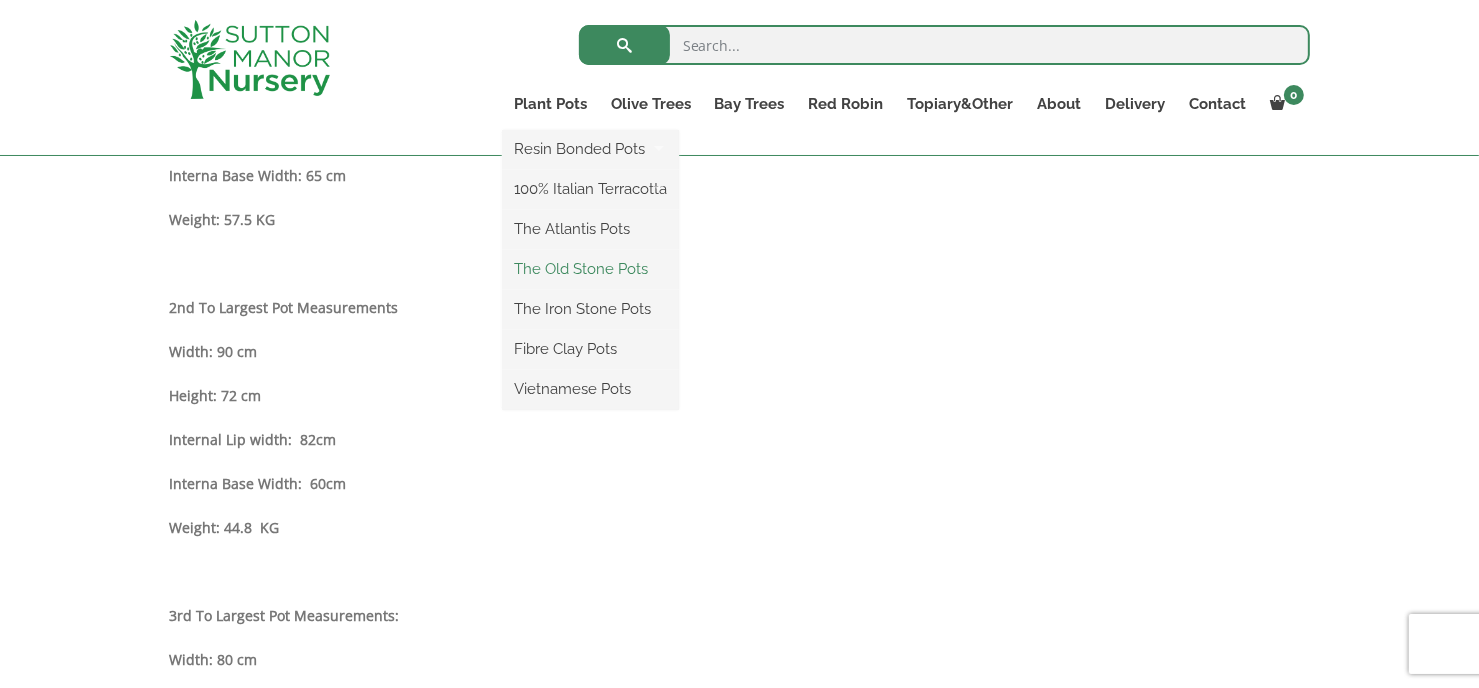 click on "The Old Stone Pots" at bounding box center [590, 269] 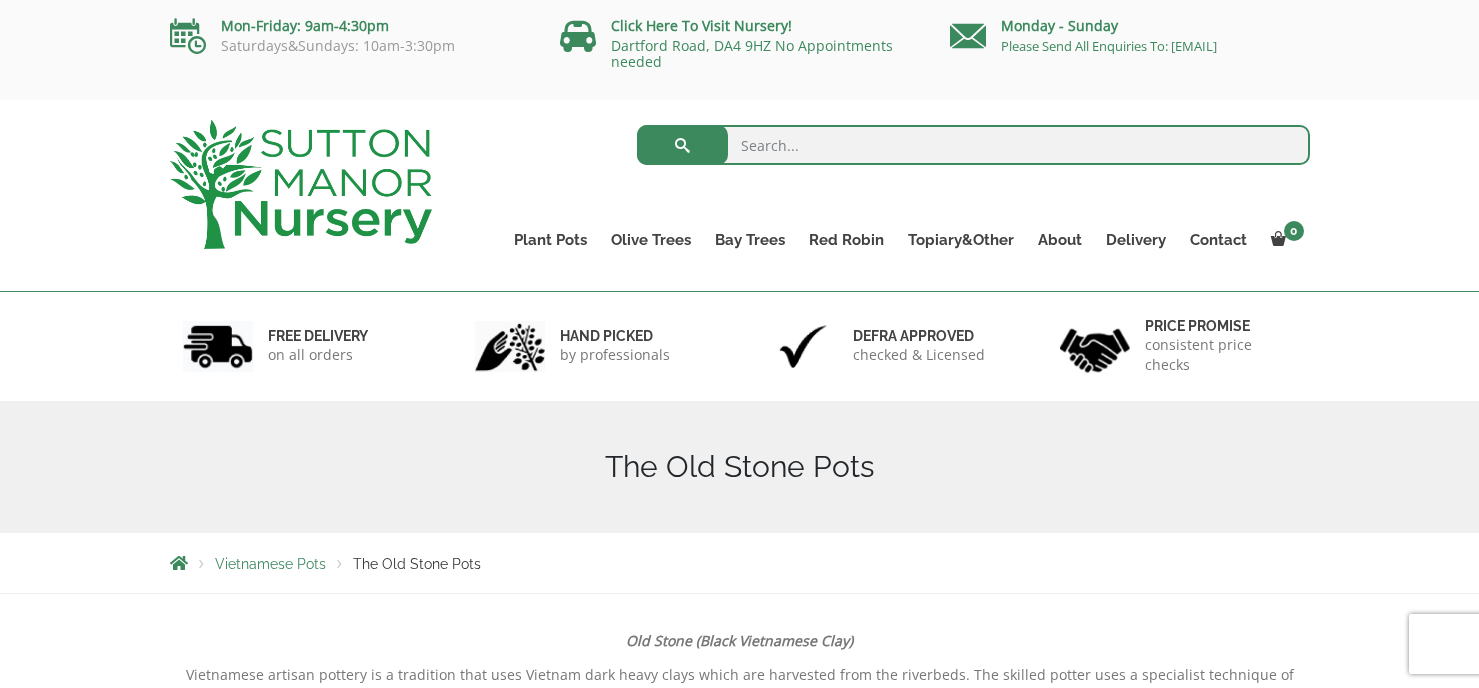 scroll, scrollTop: 0, scrollLeft: 0, axis: both 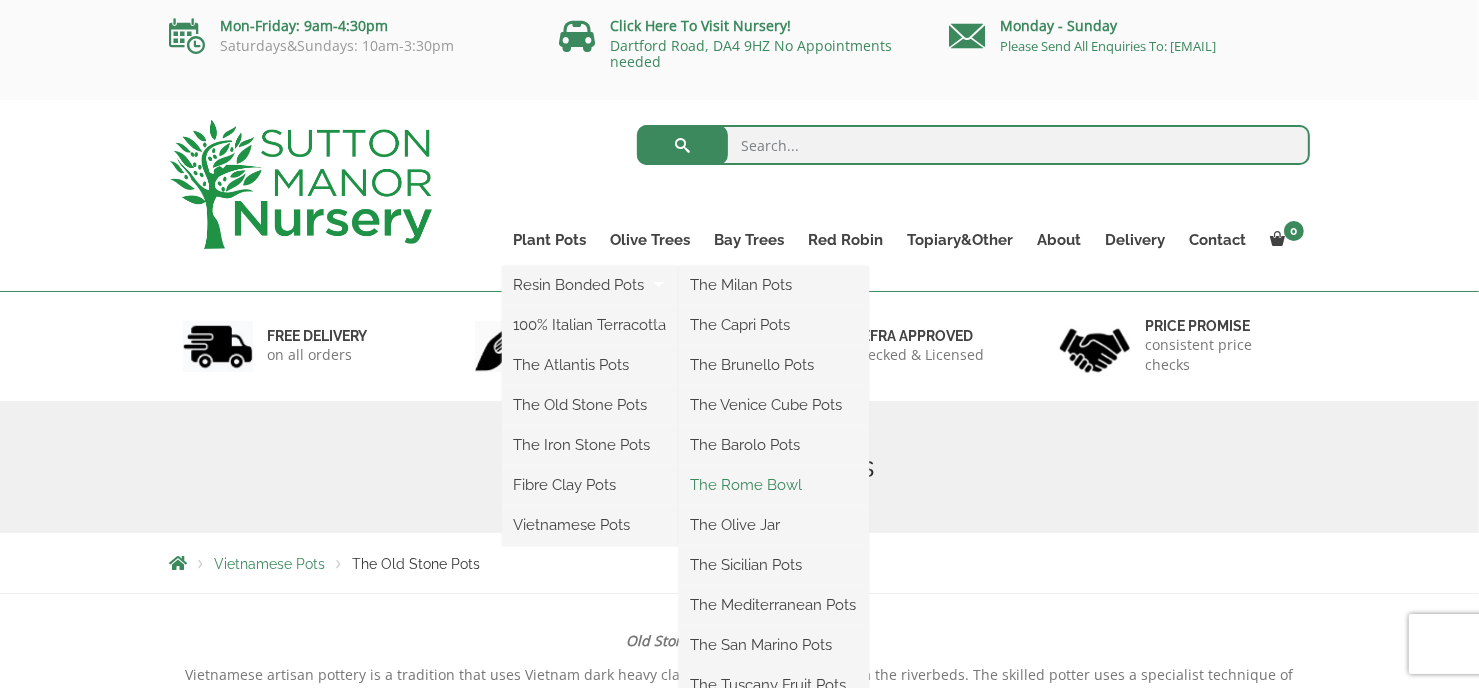 click on "The Rome Bowl" at bounding box center (774, 485) 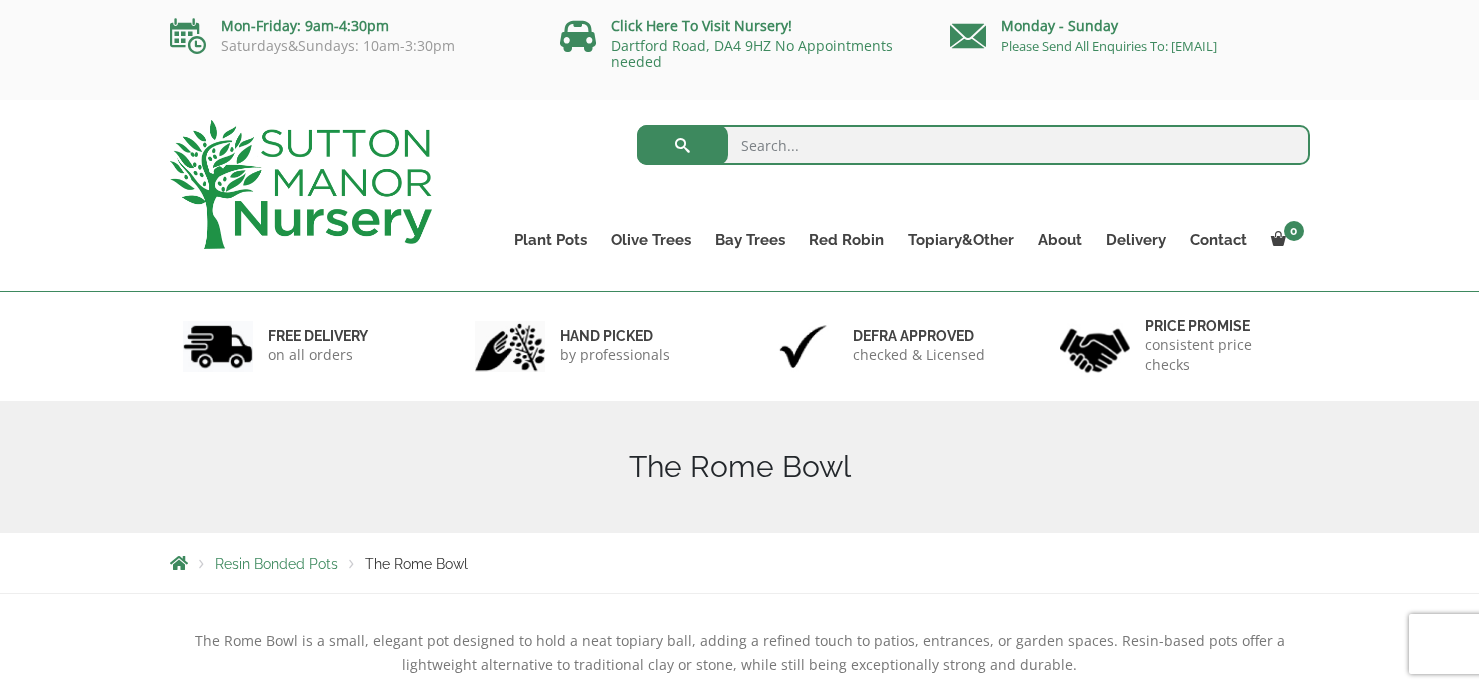 scroll, scrollTop: 0, scrollLeft: 0, axis: both 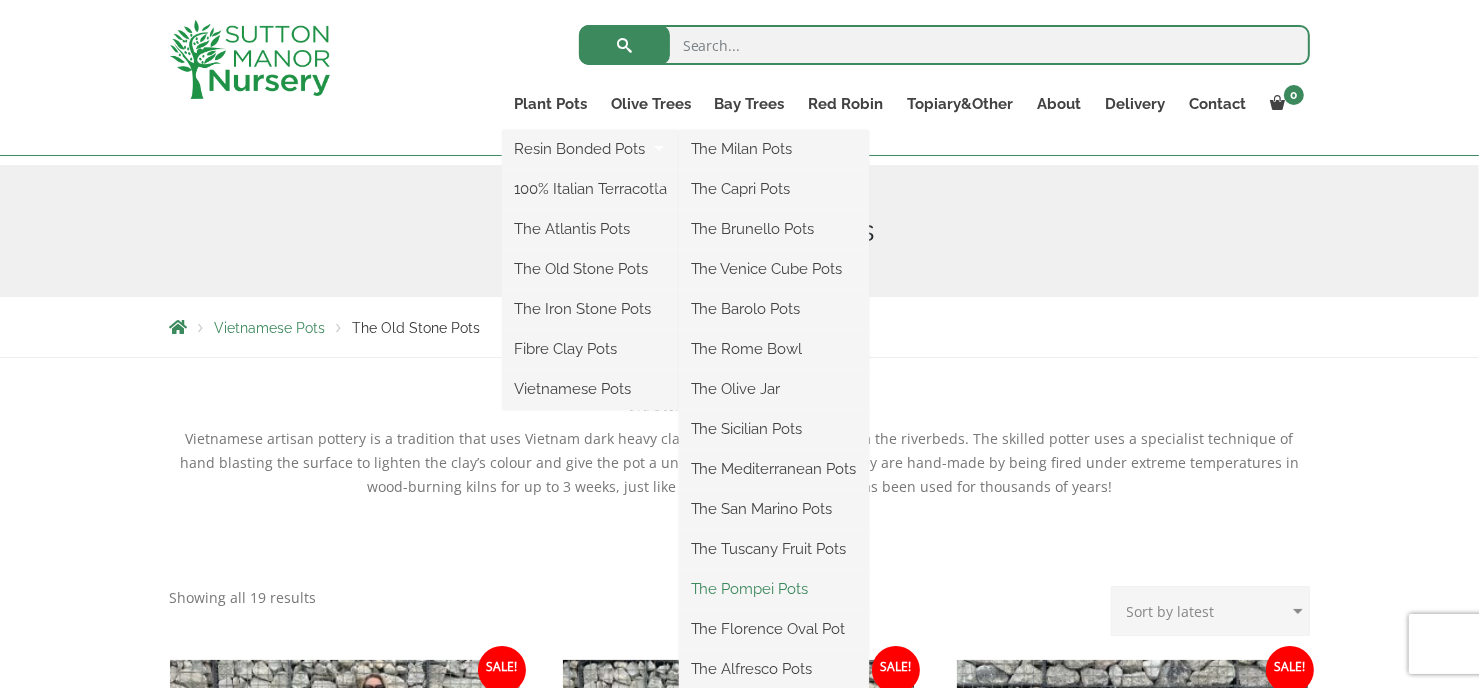 click on "The Pompei Pots" at bounding box center [774, 589] 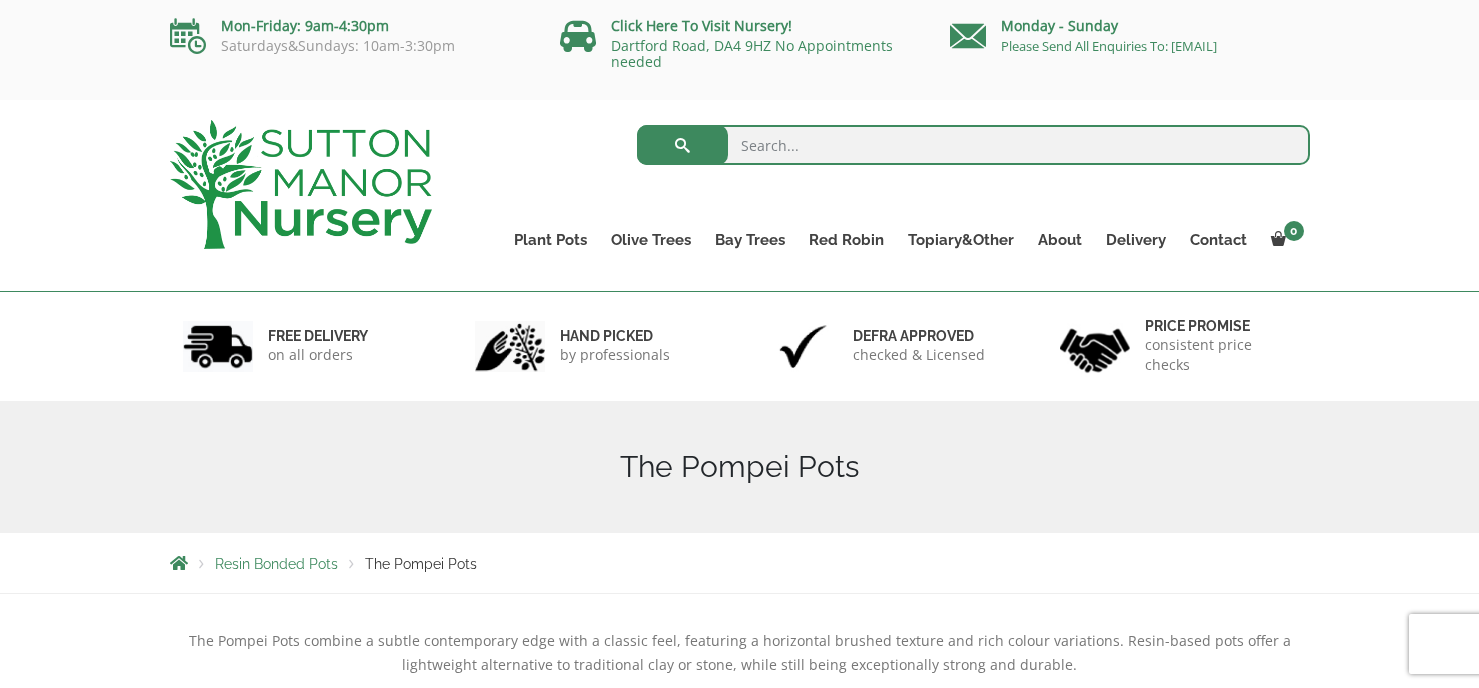 scroll, scrollTop: 0, scrollLeft: 0, axis: both 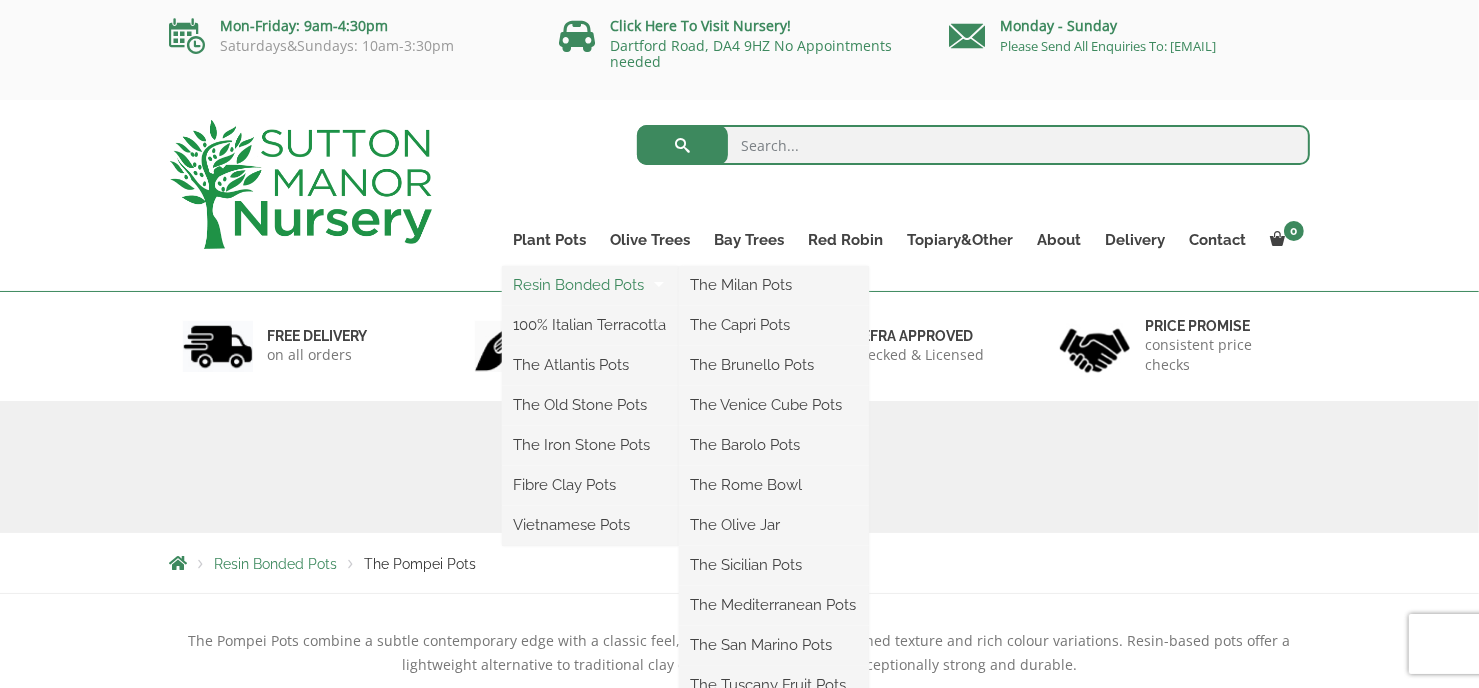 click on "Resin Bonded Pots" at bounding box center [590, 285] 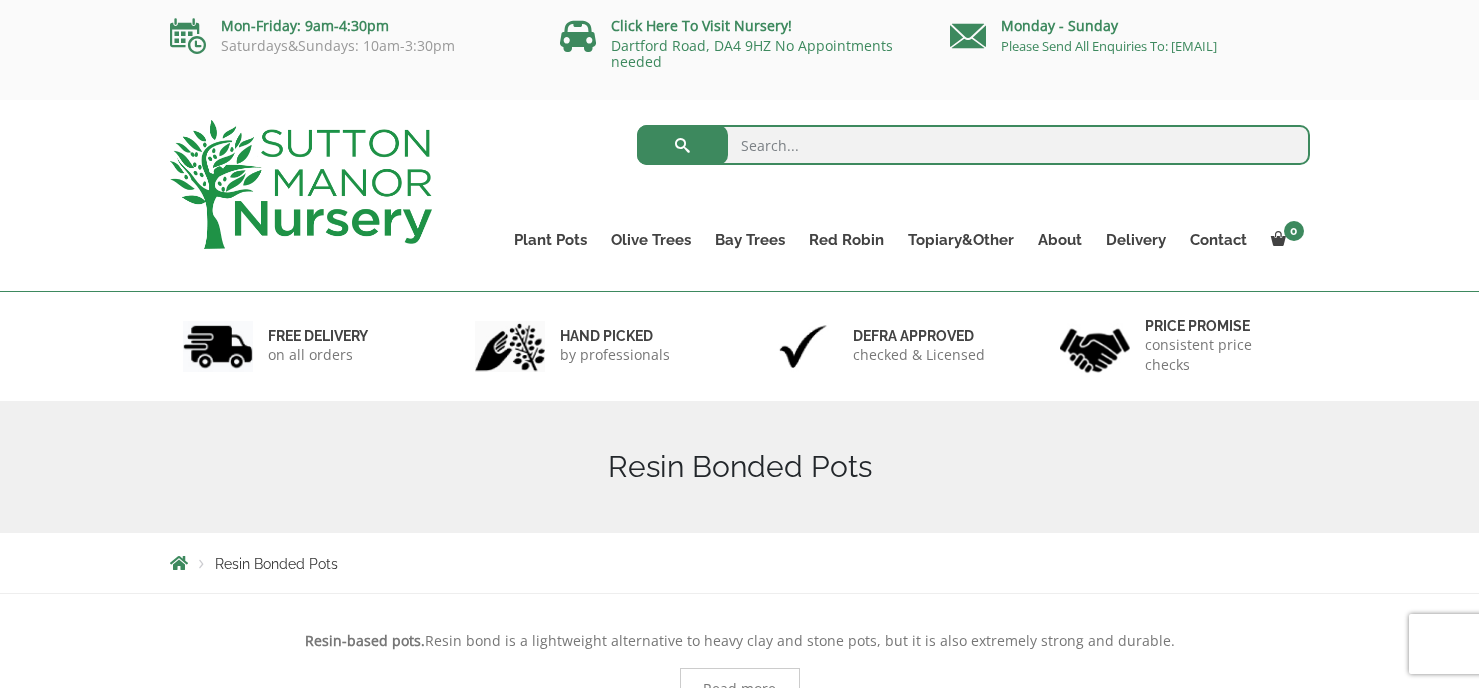 scroll, scrollTop: 0, scrollLeft: 0, axis: both 